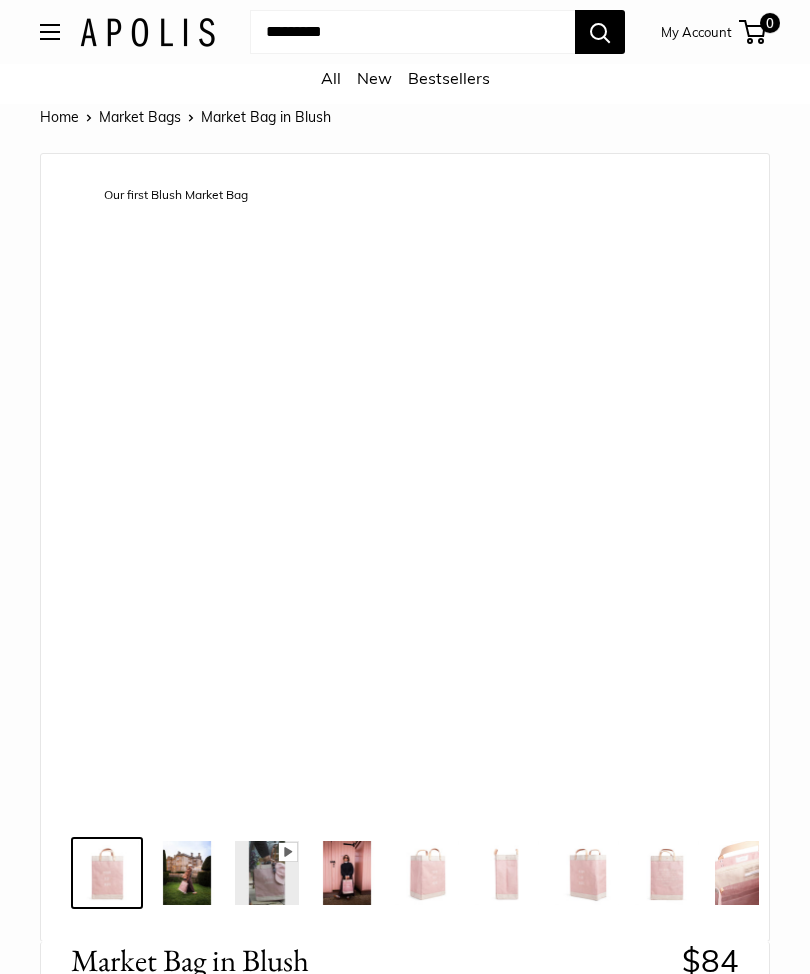 scroll, scrollTop: 0, scrollLeft: 0, axis: both 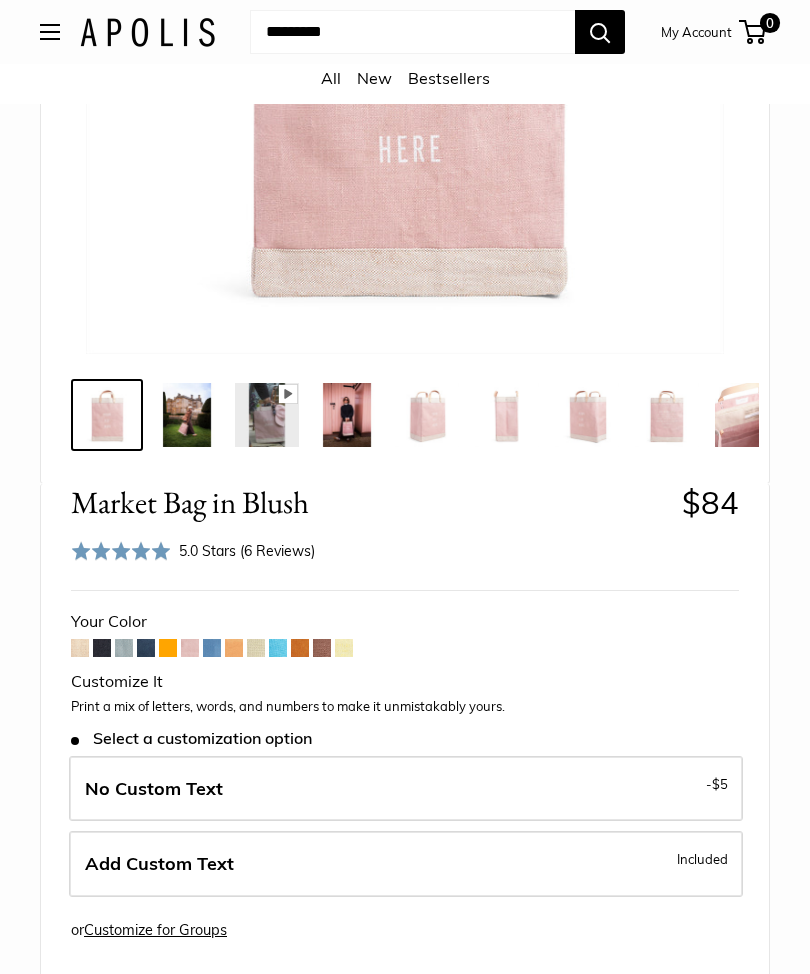 click at bounding box center [347, 415] 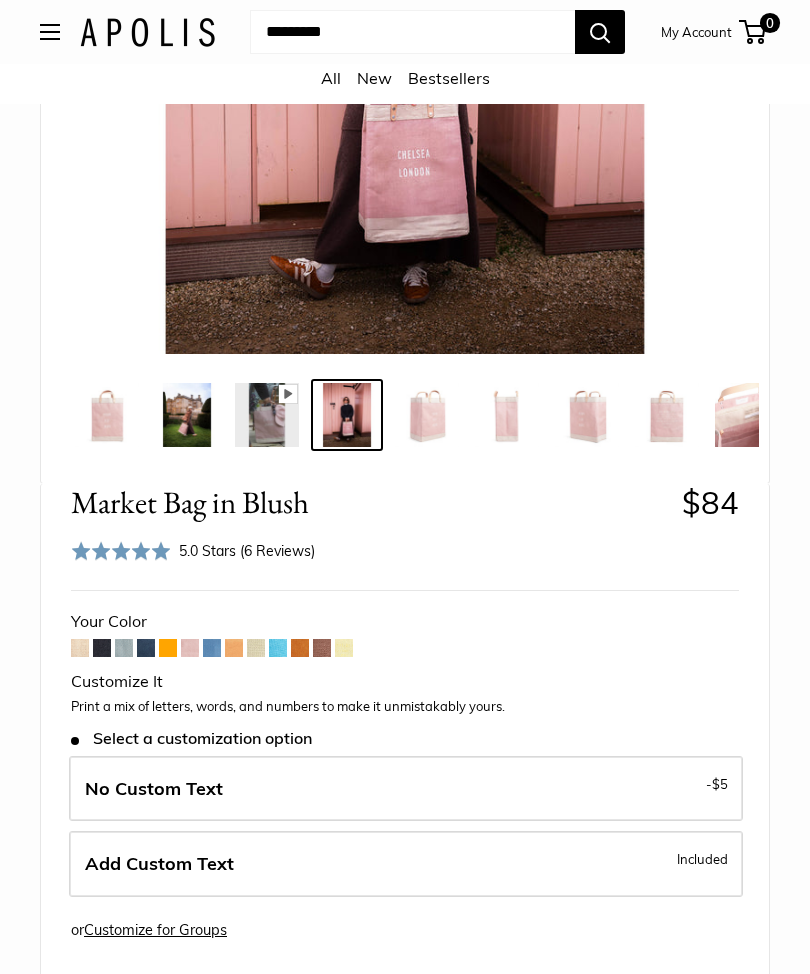 click at bounding box center [427, 415] 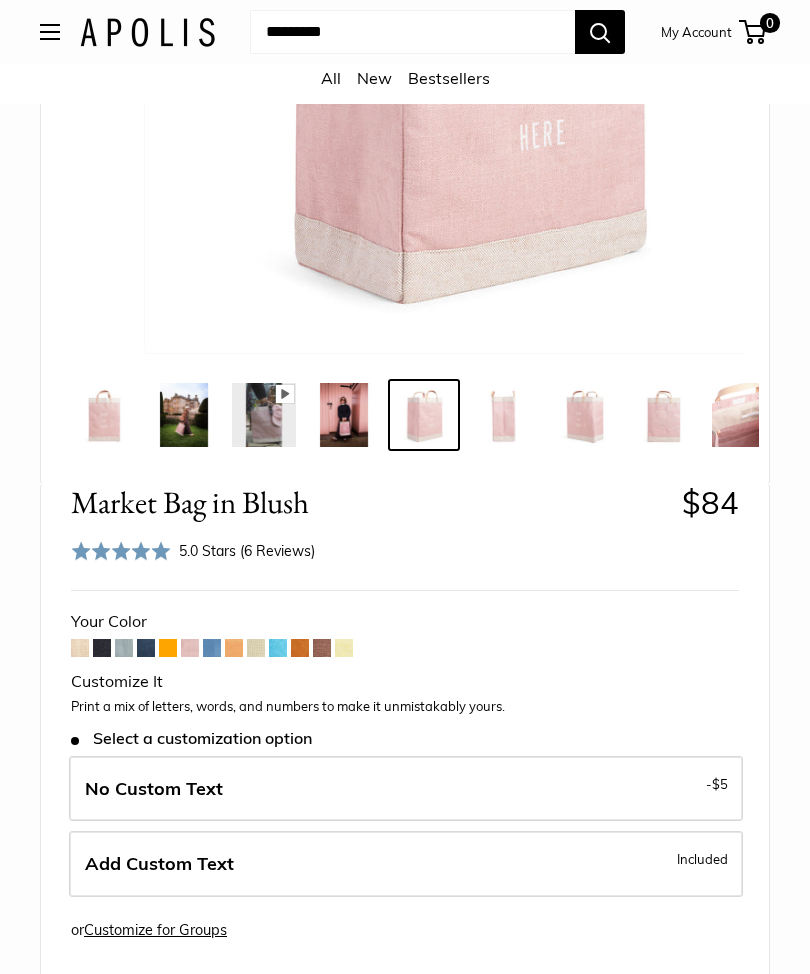 scroll, scrollTop: 0, scrollLeft: 5, axis: horizontal 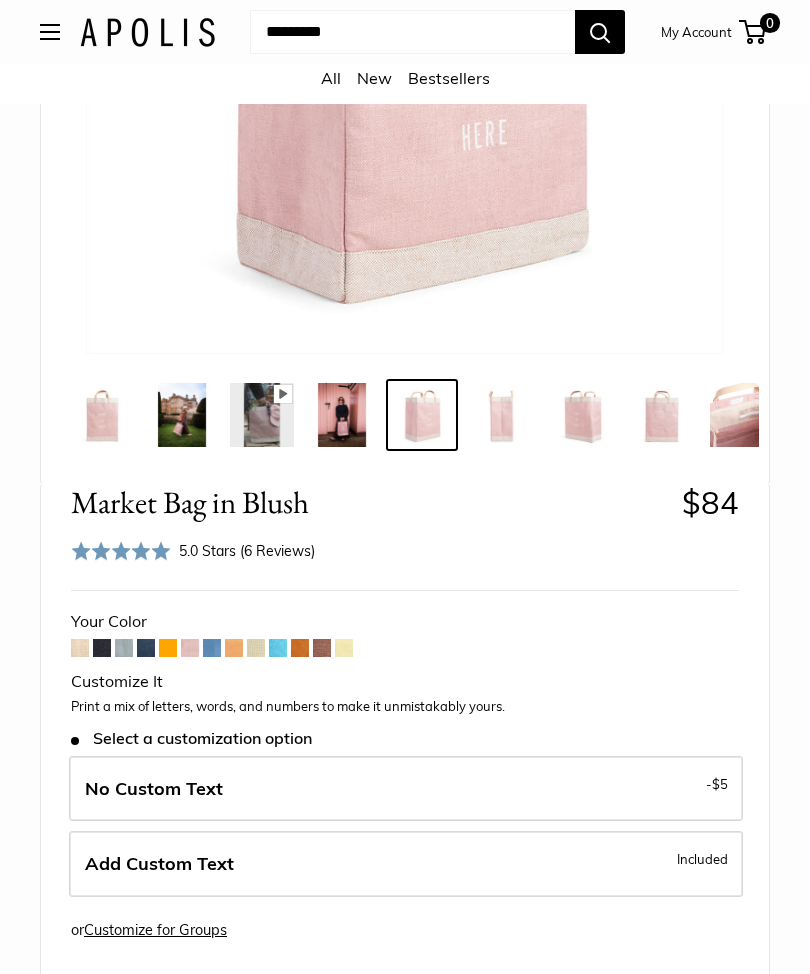 click at bounding box center [102, 415] 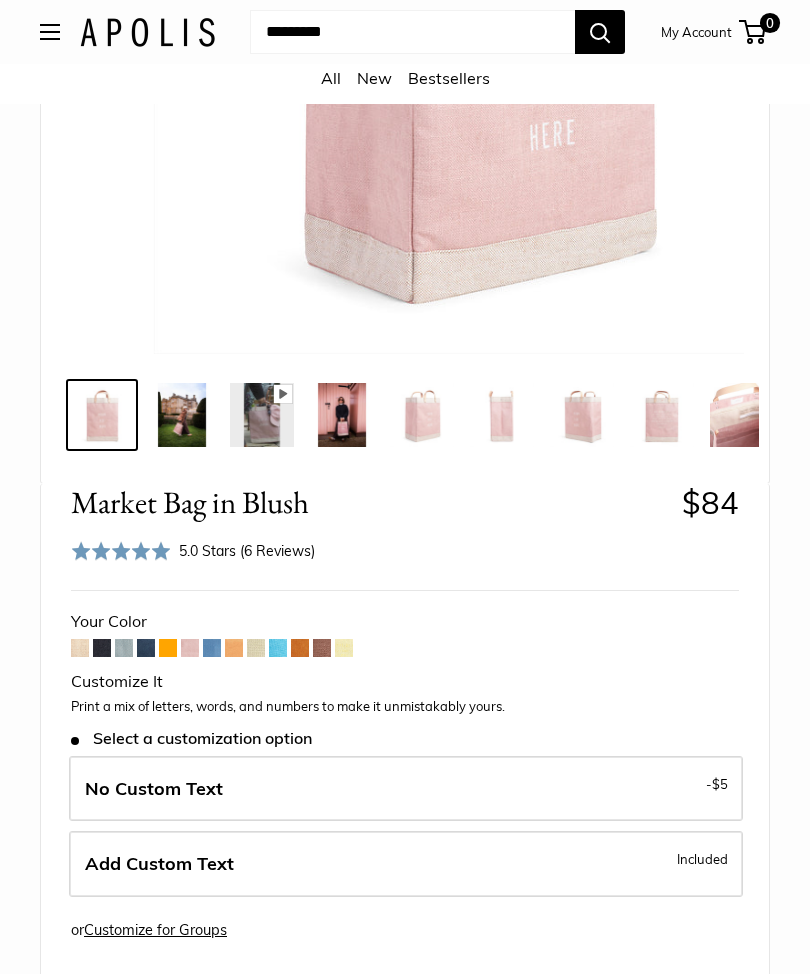 scroll, scrollTop: 0, scrollLeft: 0, axis: both 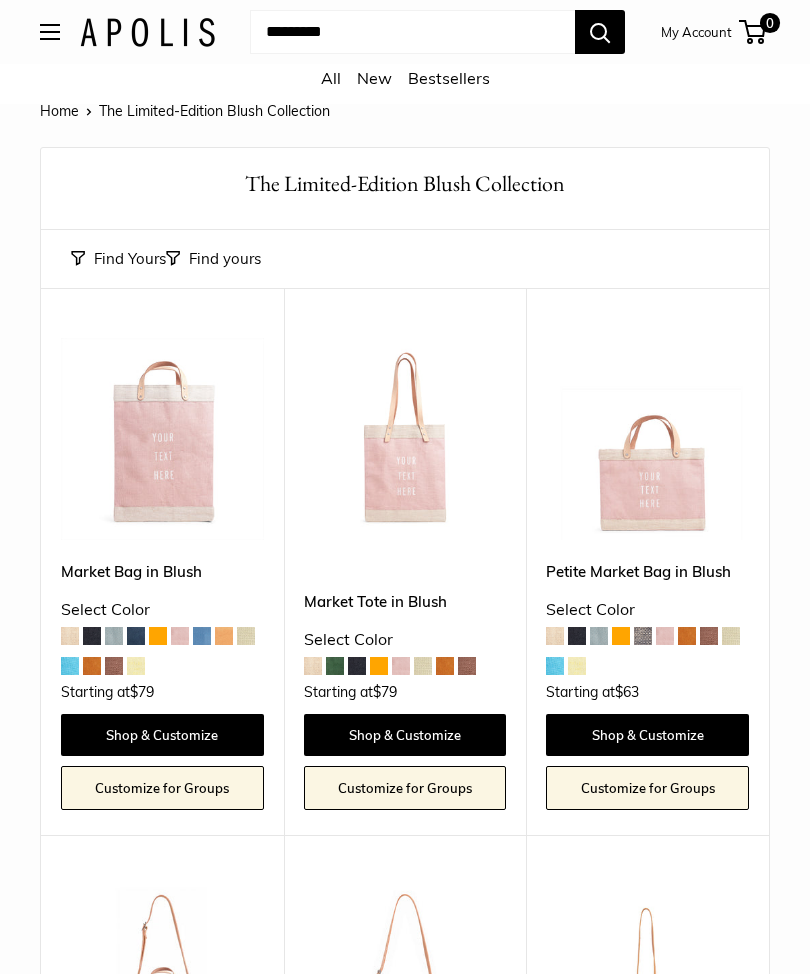 click at bounding box center [158, 636] 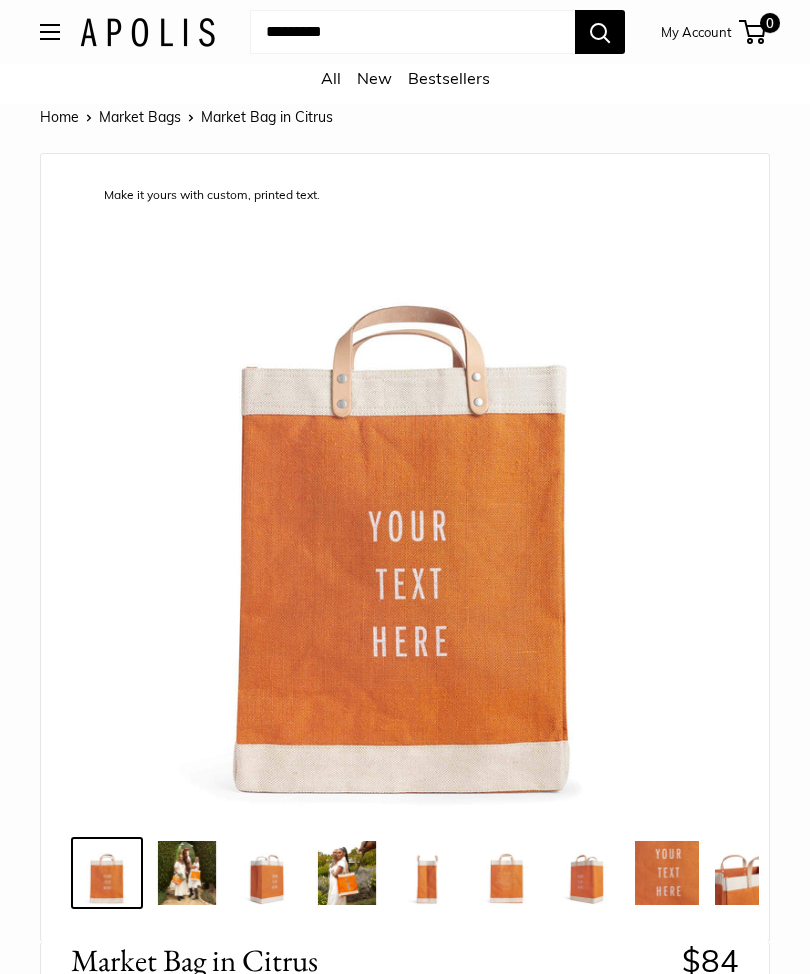 scroll, scrollTop: 0, scrollLeft: 0, axis: both 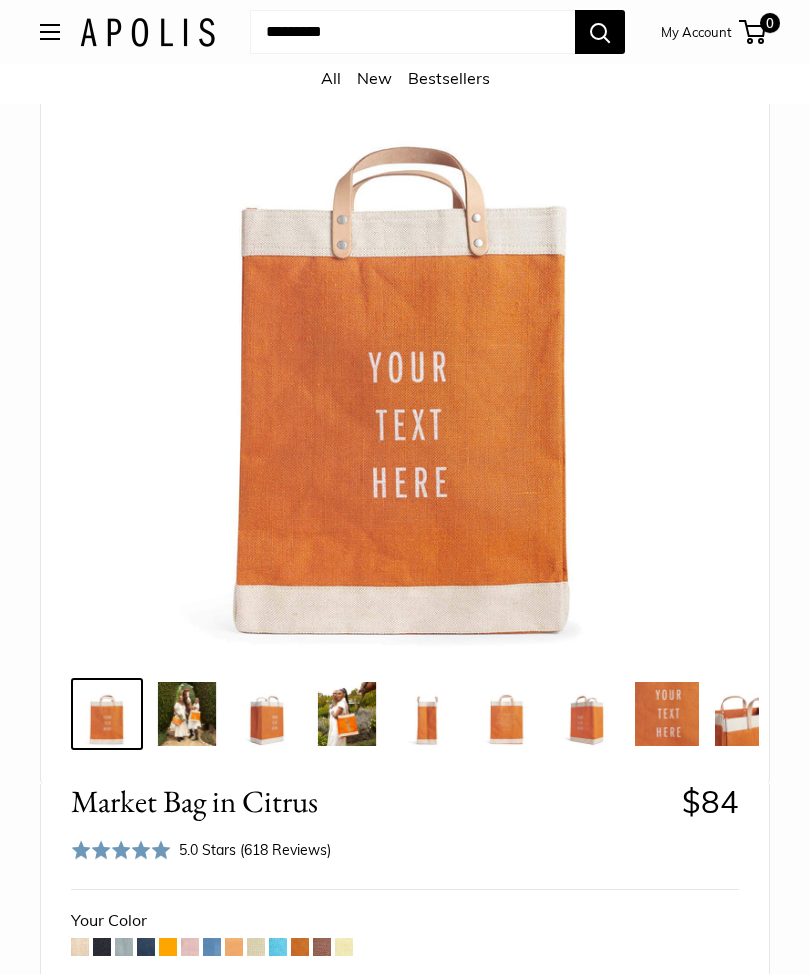 click at bounding box center (347, 714) 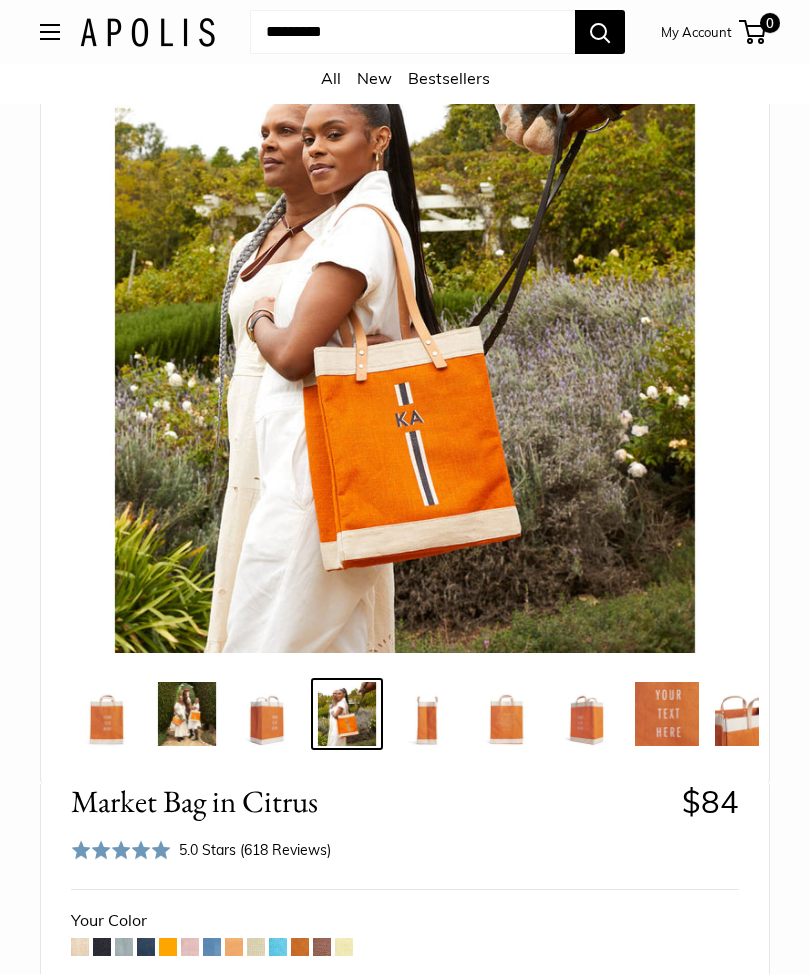 click at bounding box center (507, 714) 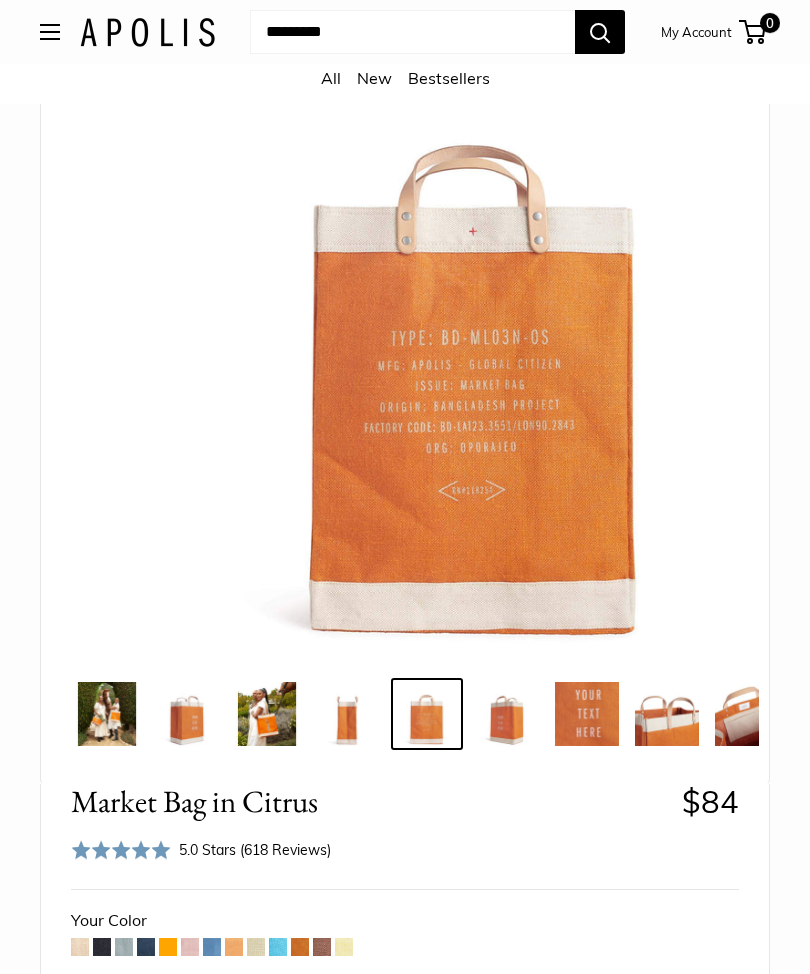 scroll, scrollTop: 0, scrollLeft: 85, axis: horizontal 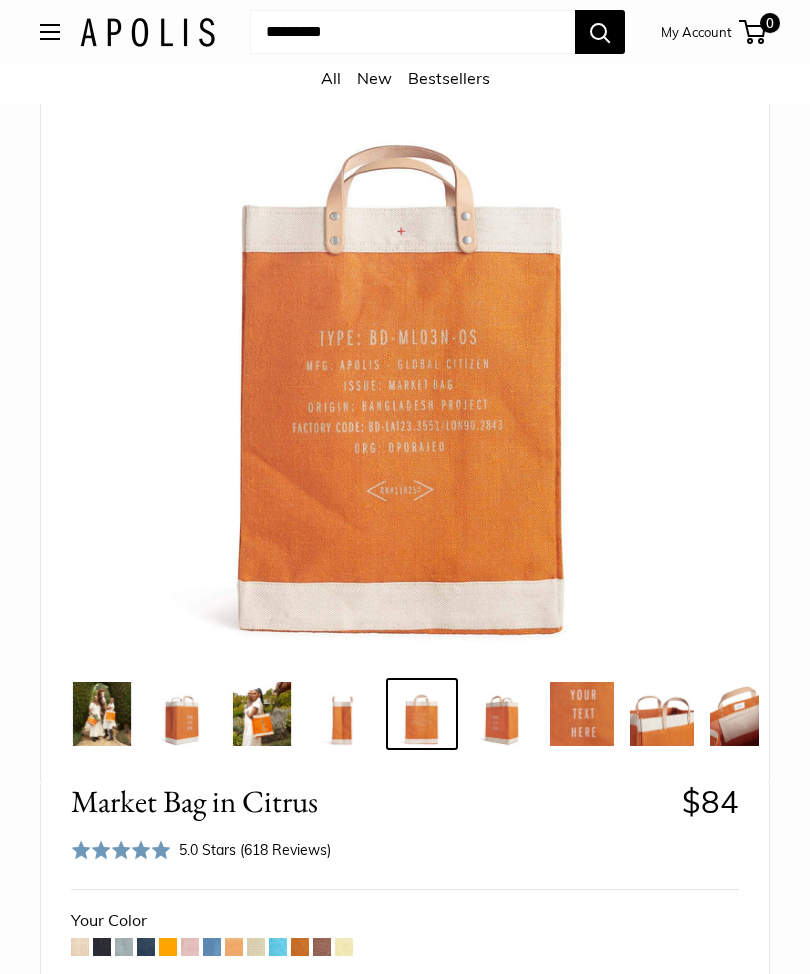 click at bounding box center [102, 714] 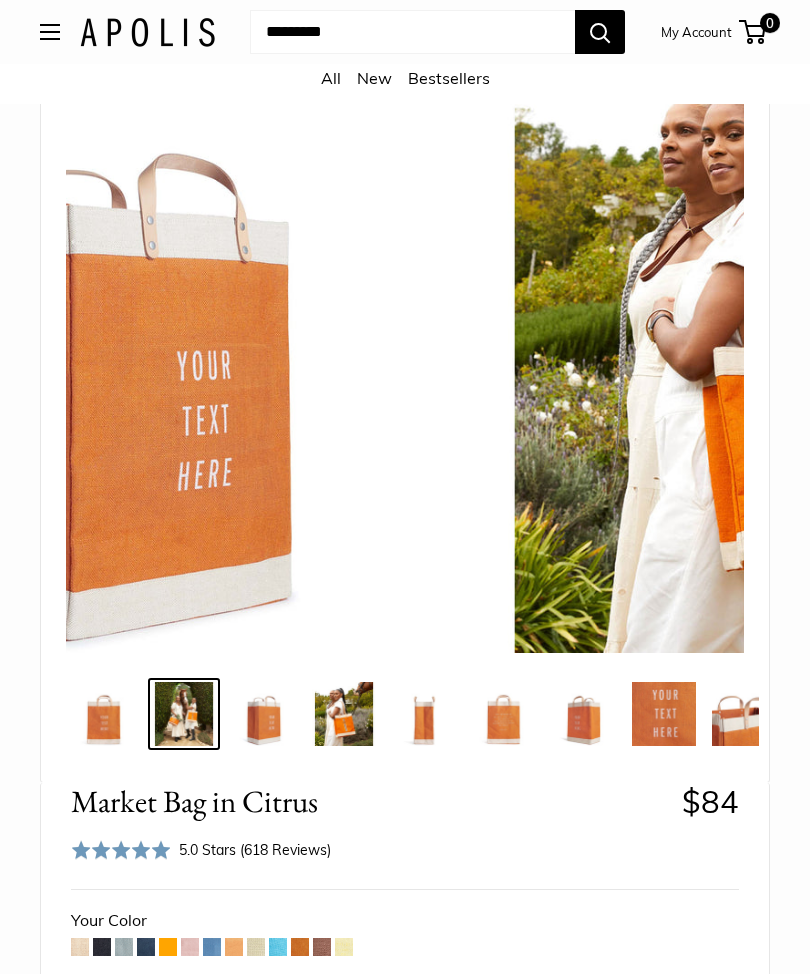 scroll, scrollTop: 0, scrollLeft: 0, axis: both 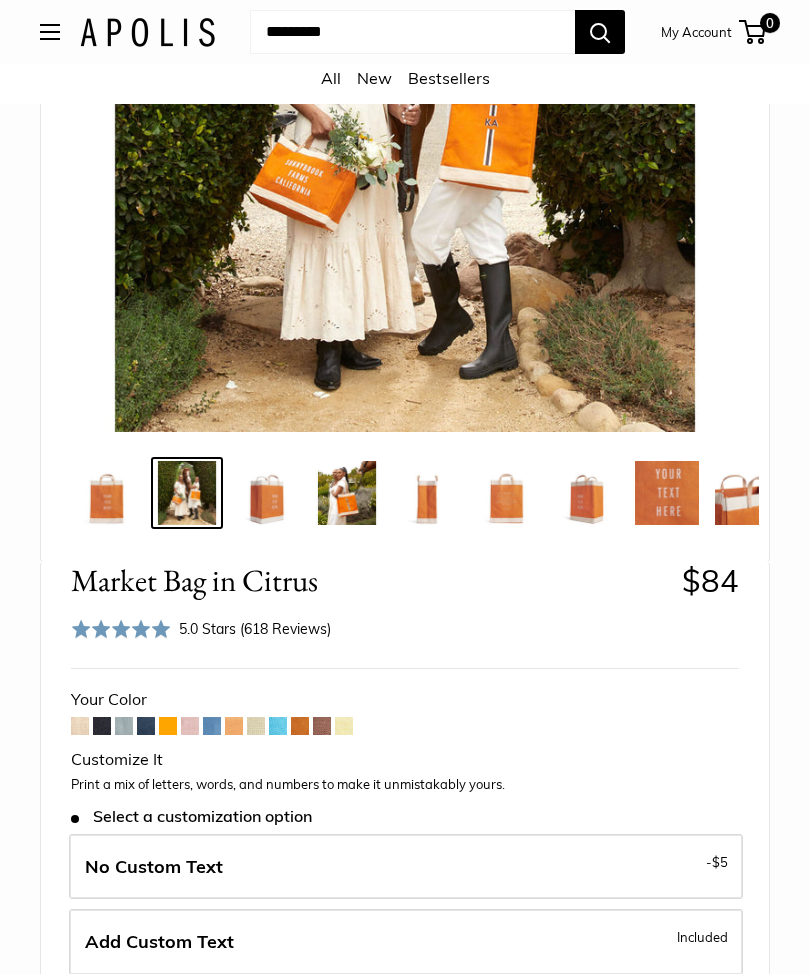 click at bounding box center (102, 726) 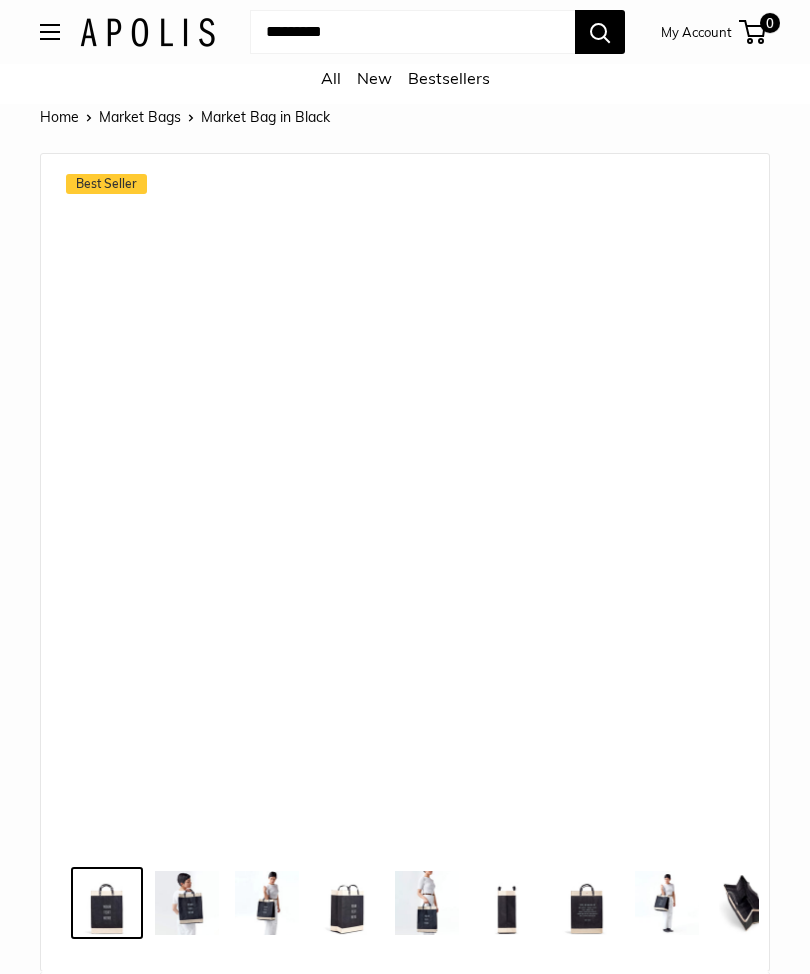 scroll, scrollTop: 0, scrollLeft: 0, axis: both 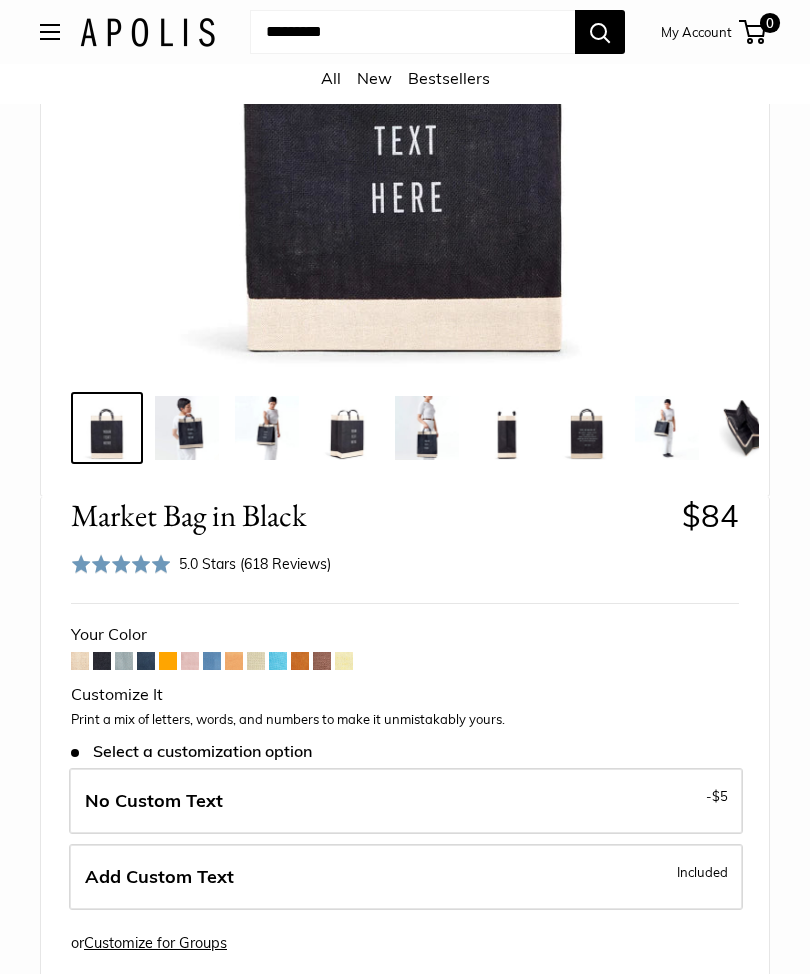 click at bounding box center (124, 661) 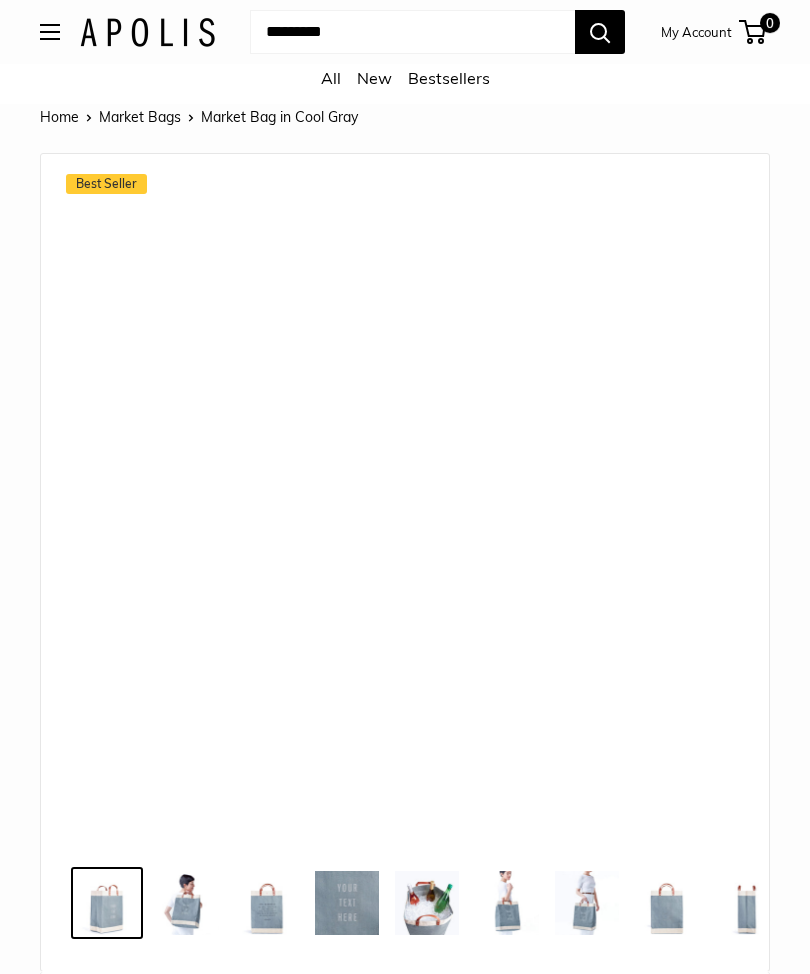 scroll, scrollTop: 0, scrollLeft: 0, axis: both 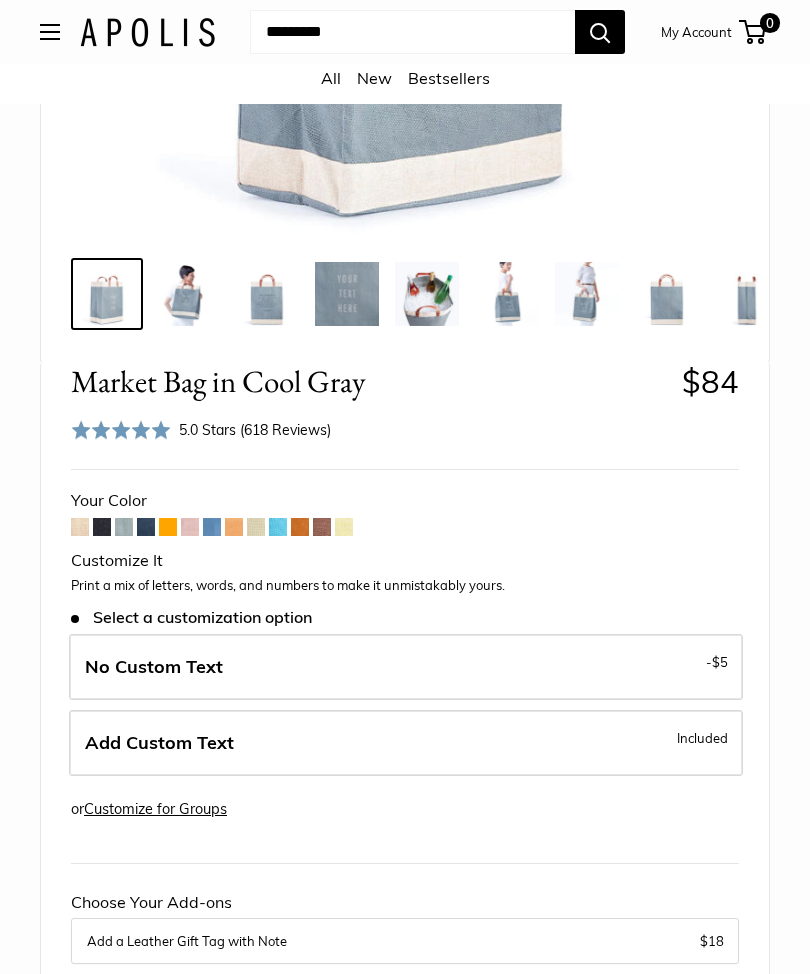 click at bounding box center (278, 527) 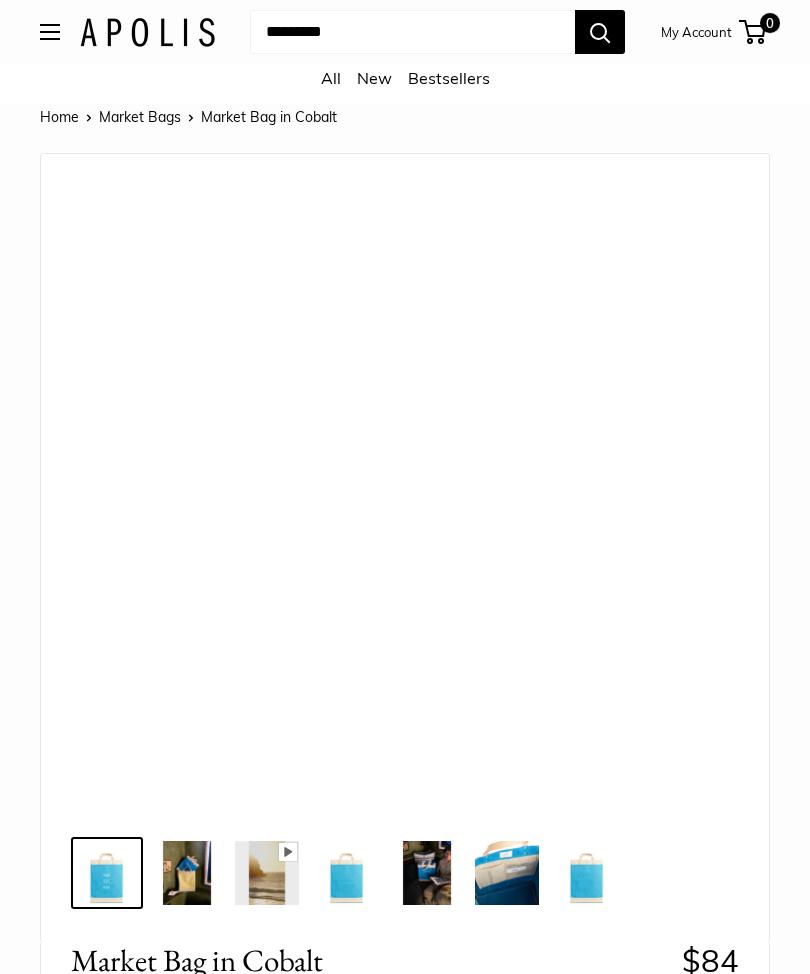 scroll, scrollTop: 0, scrollLeft: 0, axis: both 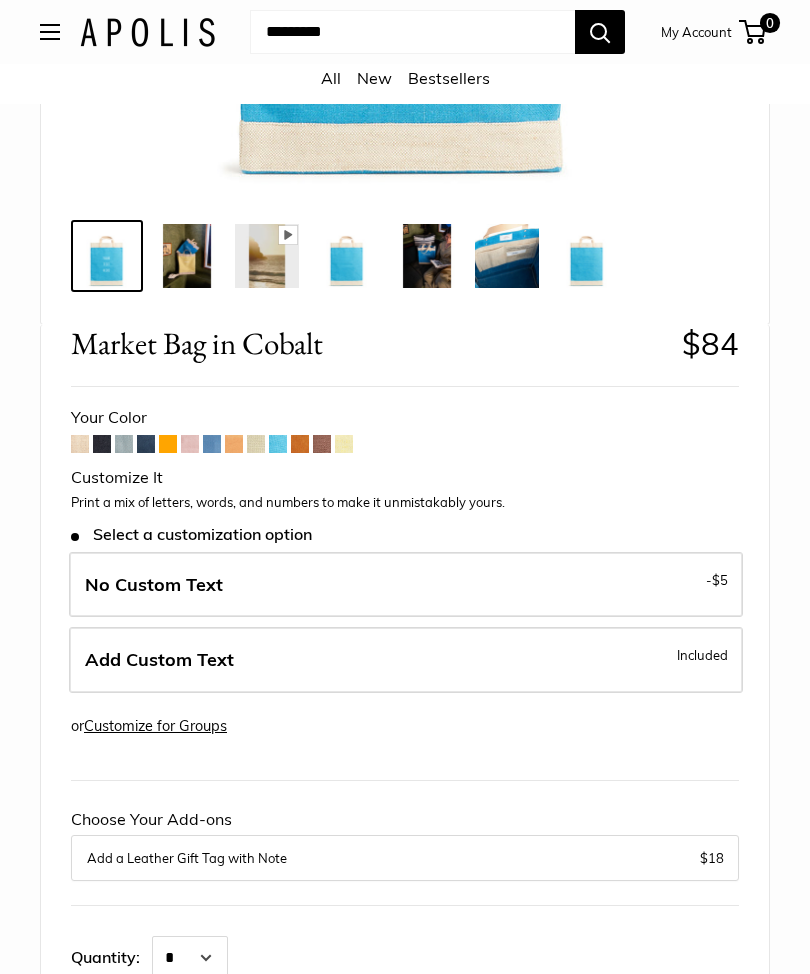 click at bounding box center [322, 445] 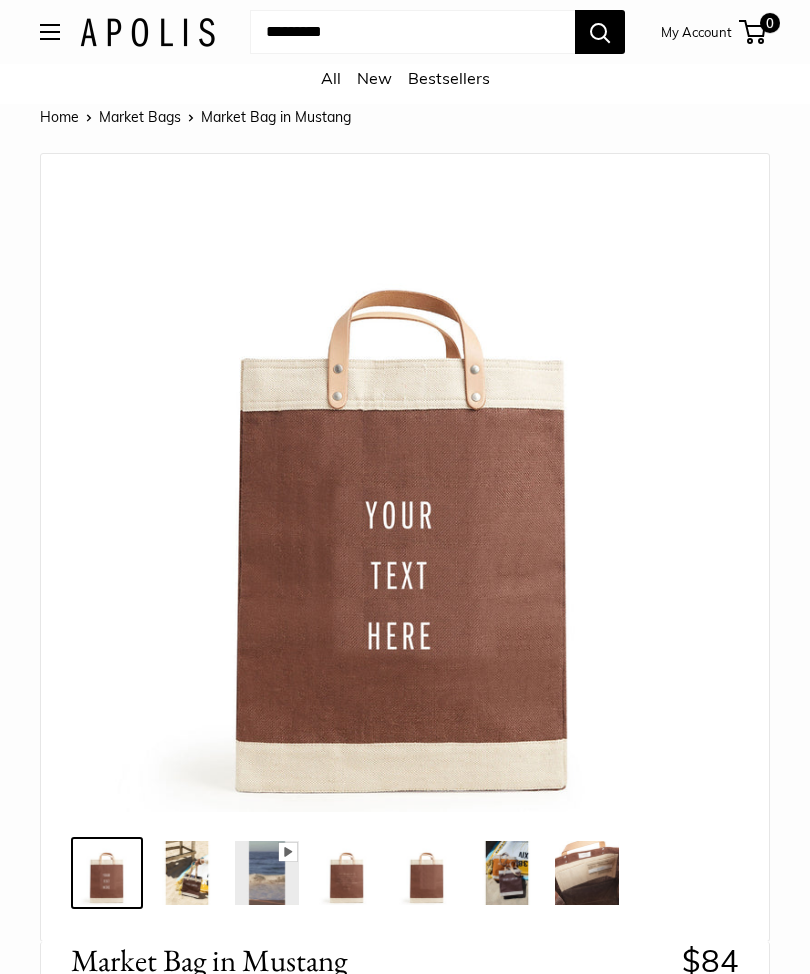 scroll, scrollTop: 0, scrollLeft: 0, axis: both 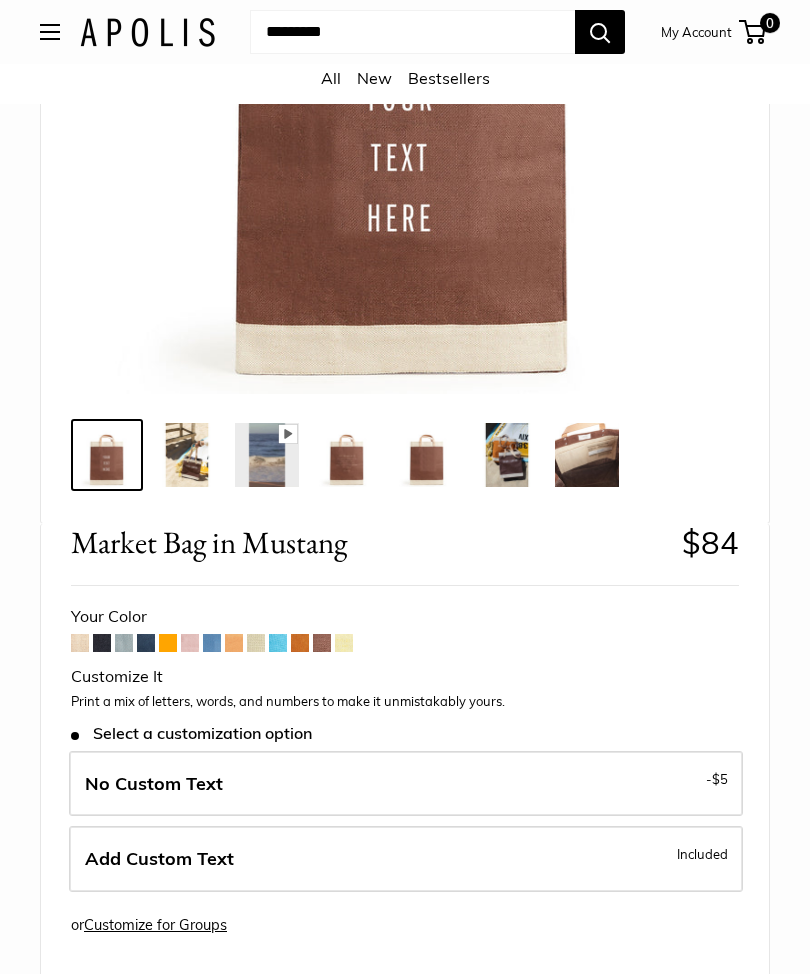 click on "Market Bag in Mustang
$84
Customizable Text Short Handle Save  $-84
$84
/
& USA Free Shipping  $150 +
Your Color" at bounding box center [405, 1069] 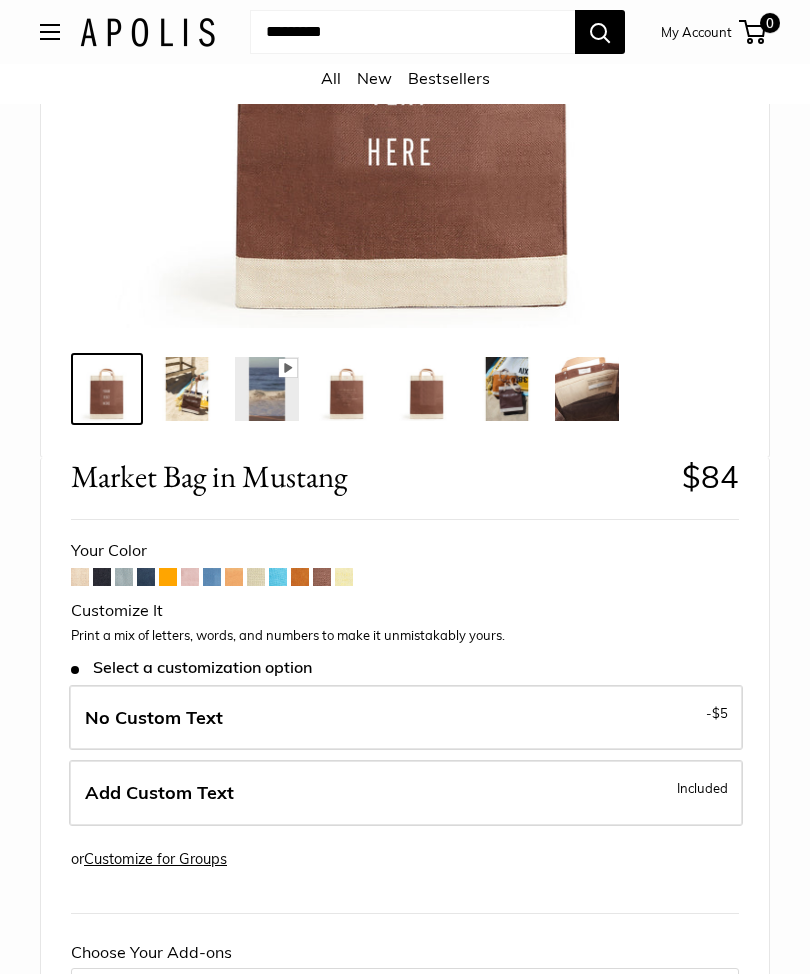 scroll, scrollTop: 483, scrollLeft: 0, axis: vertical 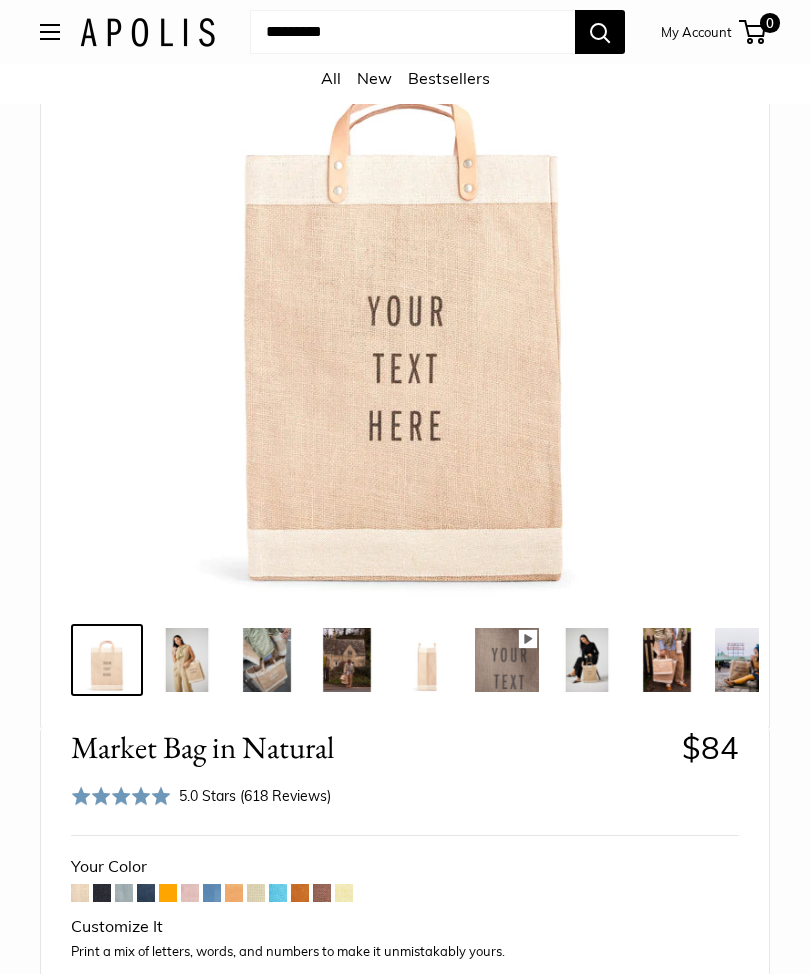 click at bounding box center [667, 660] 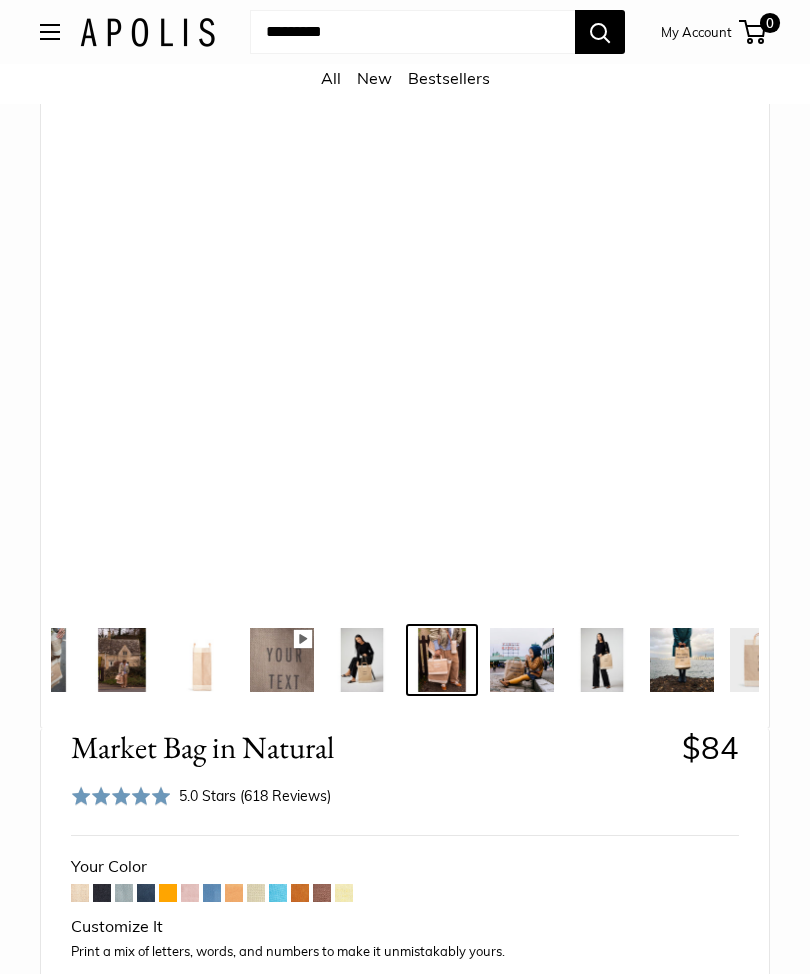 scroll, scrollTop: 0, scrollLeft: 245, axis: horizontal 